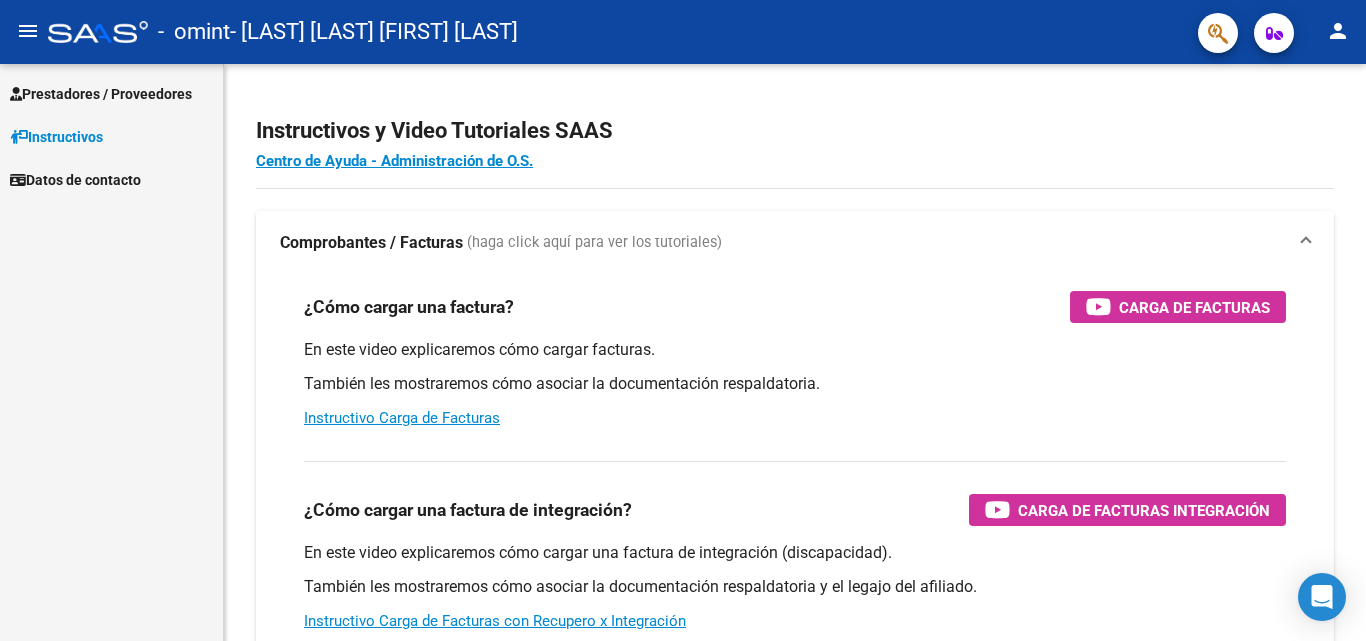 scroll, scrollTop: 0, scrollLeft: 0, axis: both 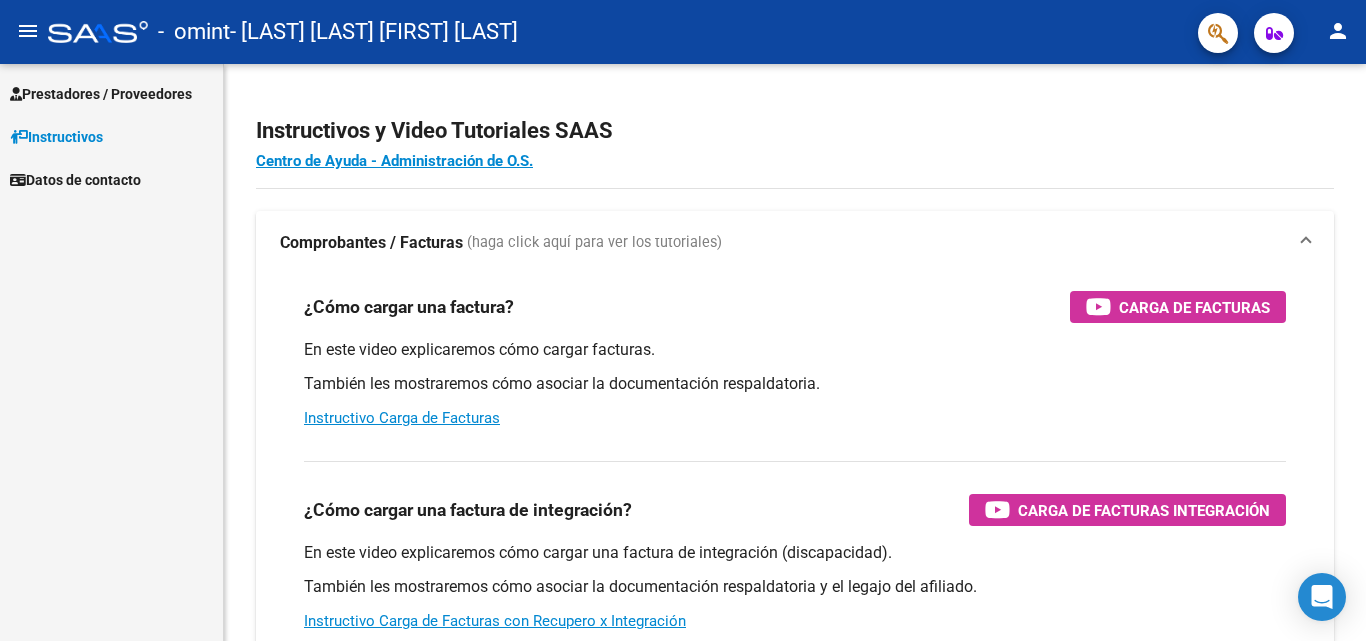 click on "Prestadores / Proveedores" at bounding box center (101, 94) 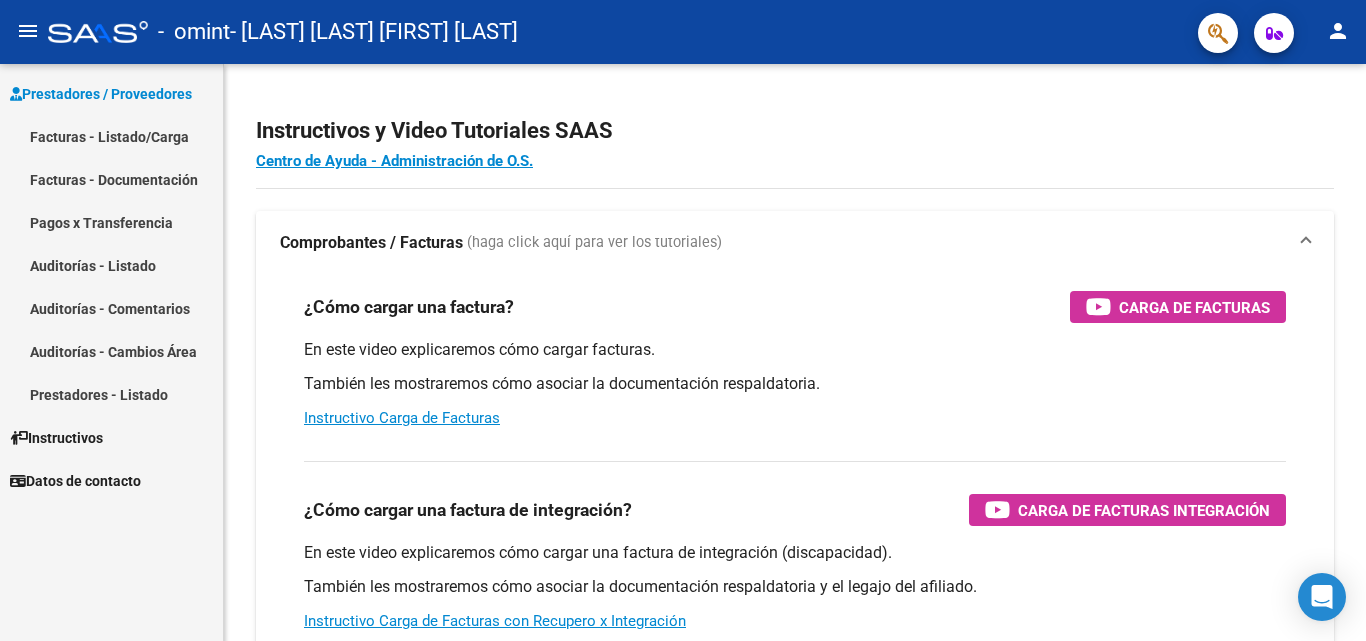 click on "Facturas - Listado/Carga" at bounding box center (111, 136) 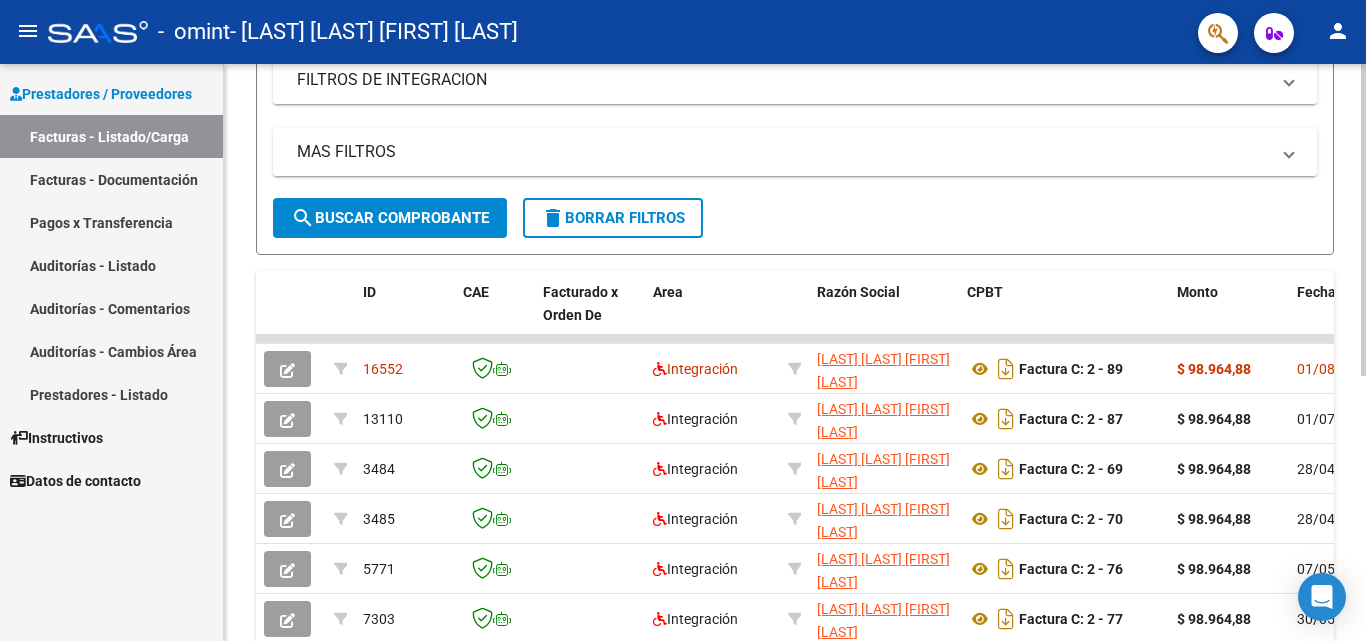 scroll, scrollTop: 465, scrollLeft: 0, axis: vertical 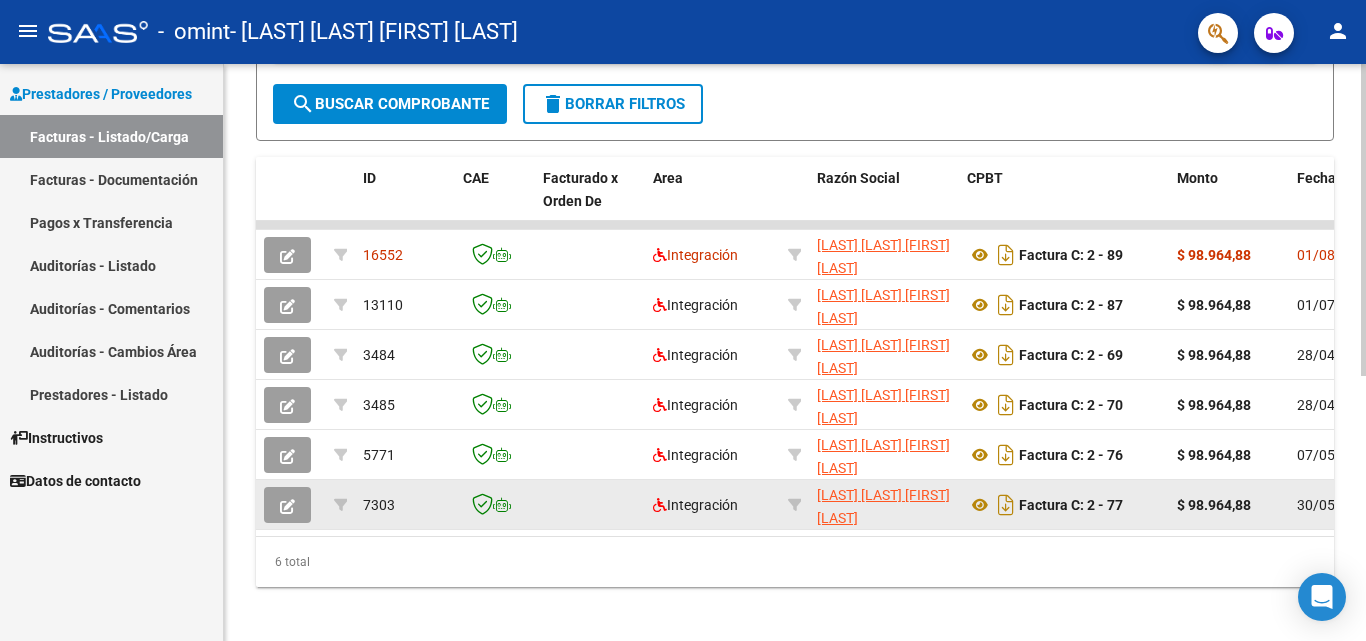 click 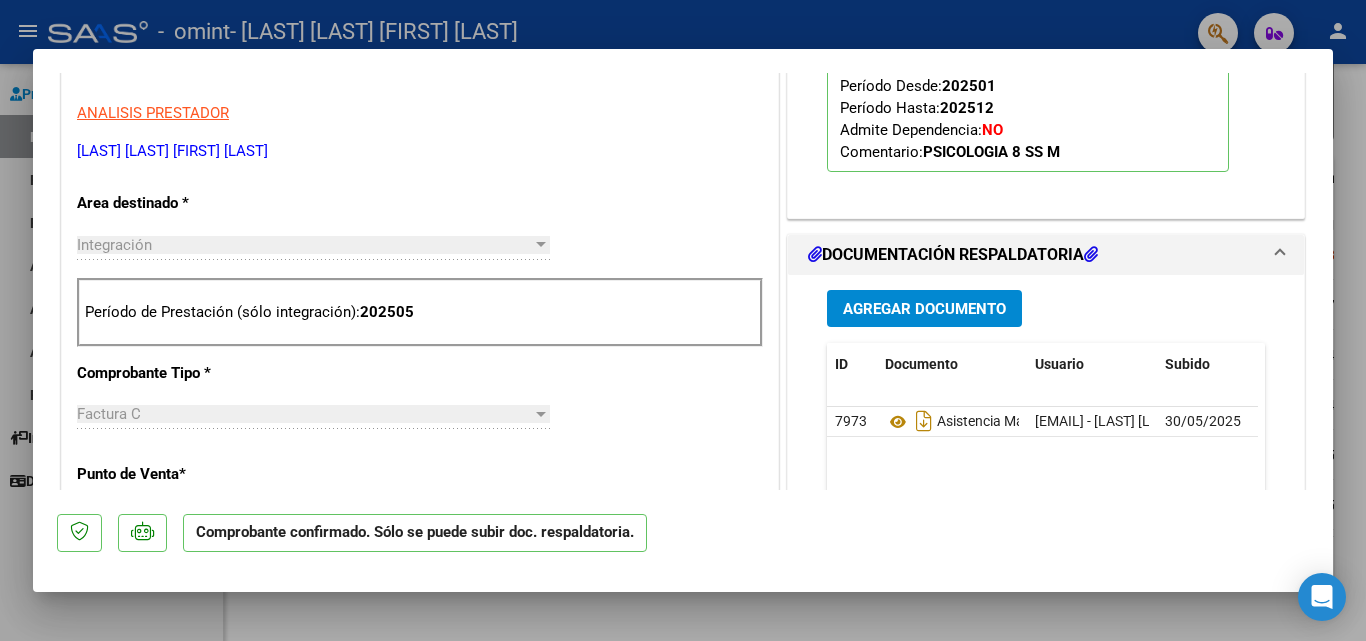 scroll, scrollTop: 700, scrollLeft: 0, axis: vertical 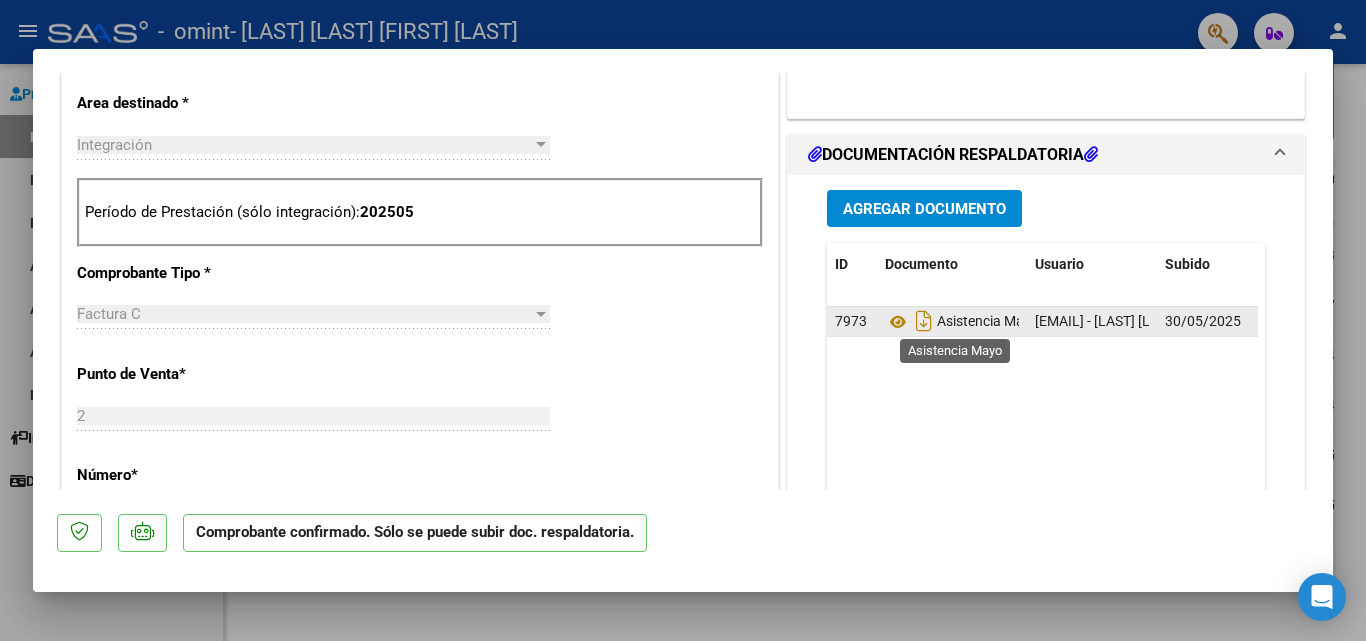 click on "Asistencia Mayo" 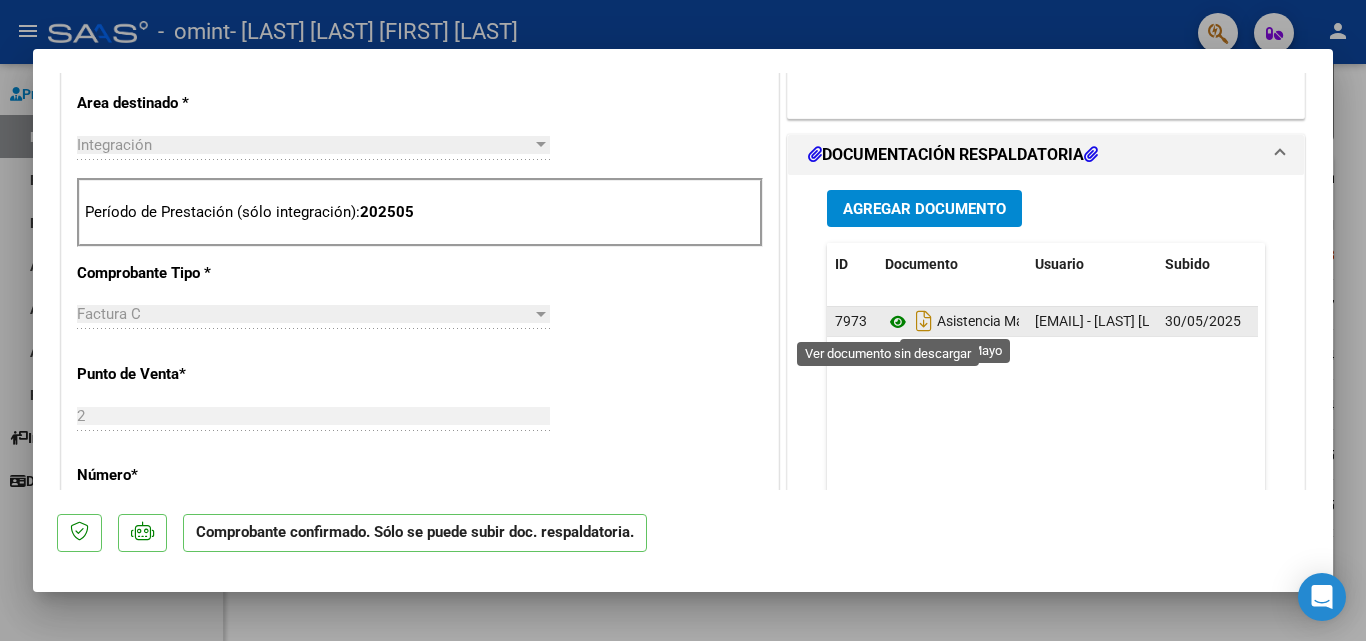 click 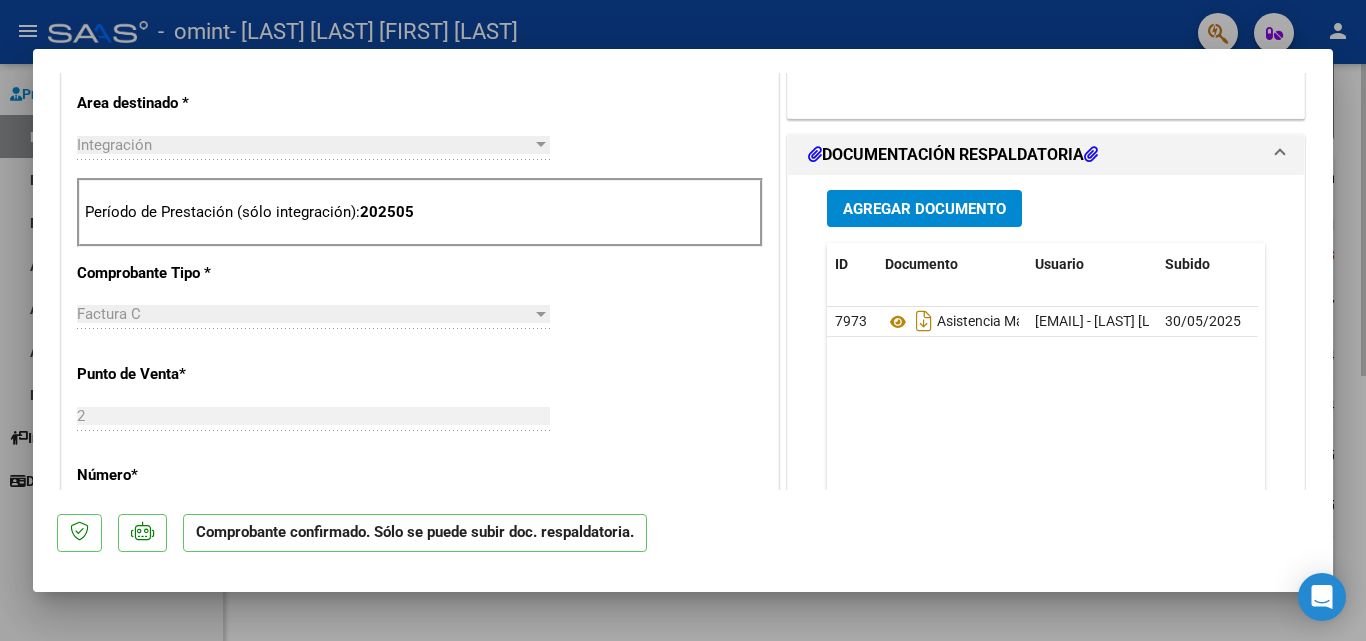 click at bounding box center (683, 320) 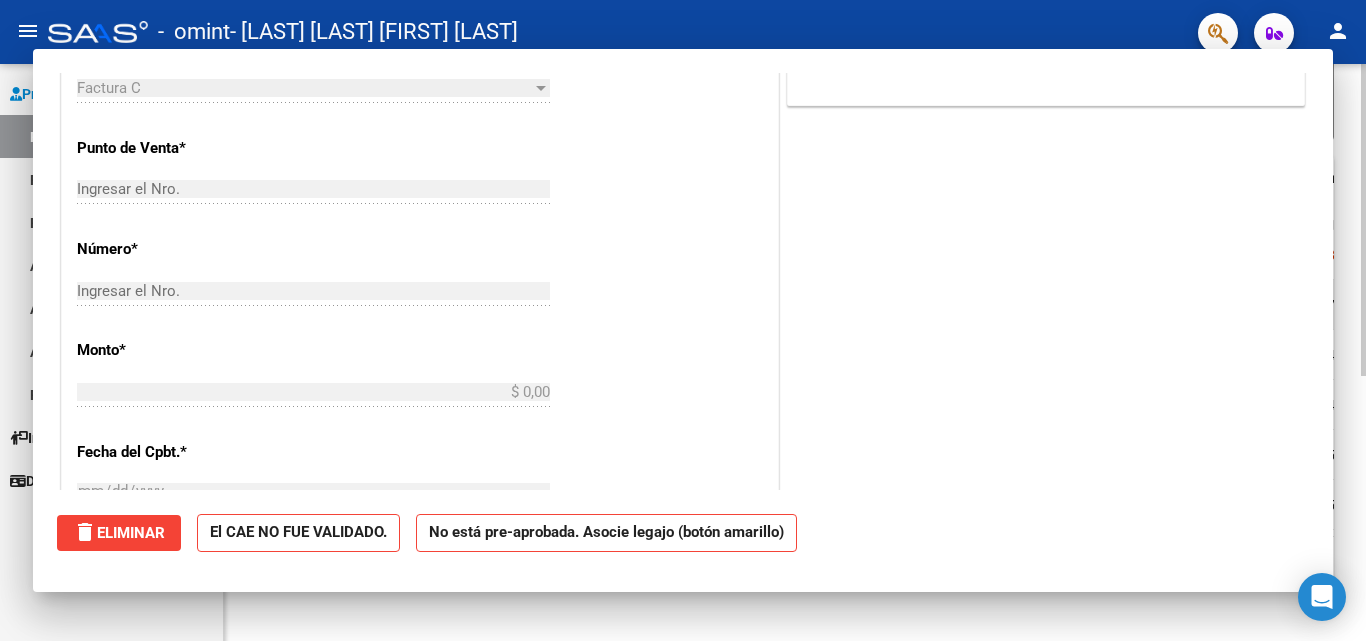 scroll, scrollTop: 403, scrollLeft: 0, axis: vertical 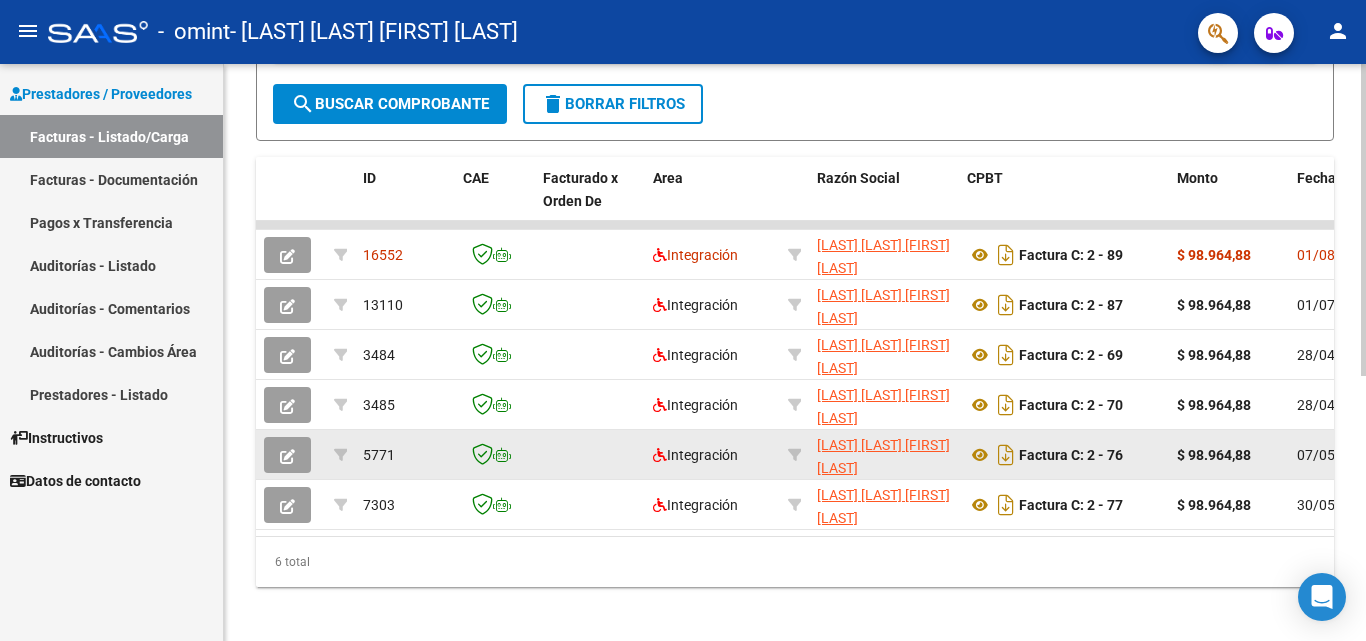 click 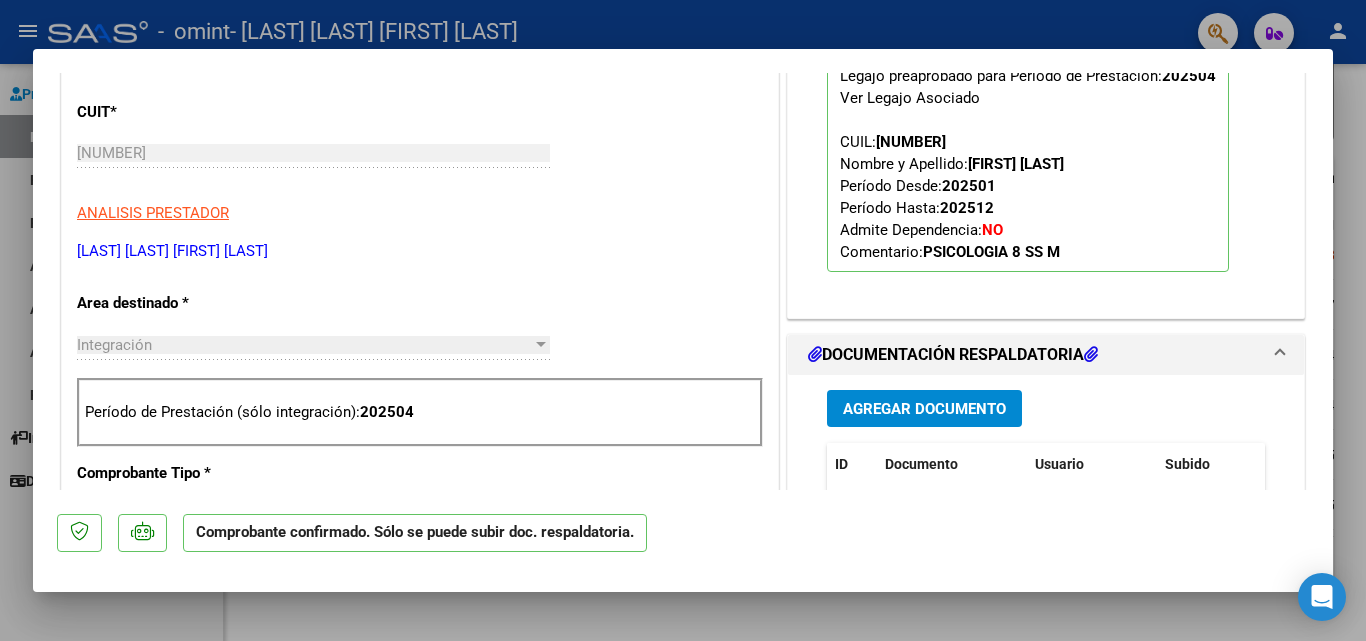 scroll, scrollTop: 600, scrollLeft: 0, axis: vertical 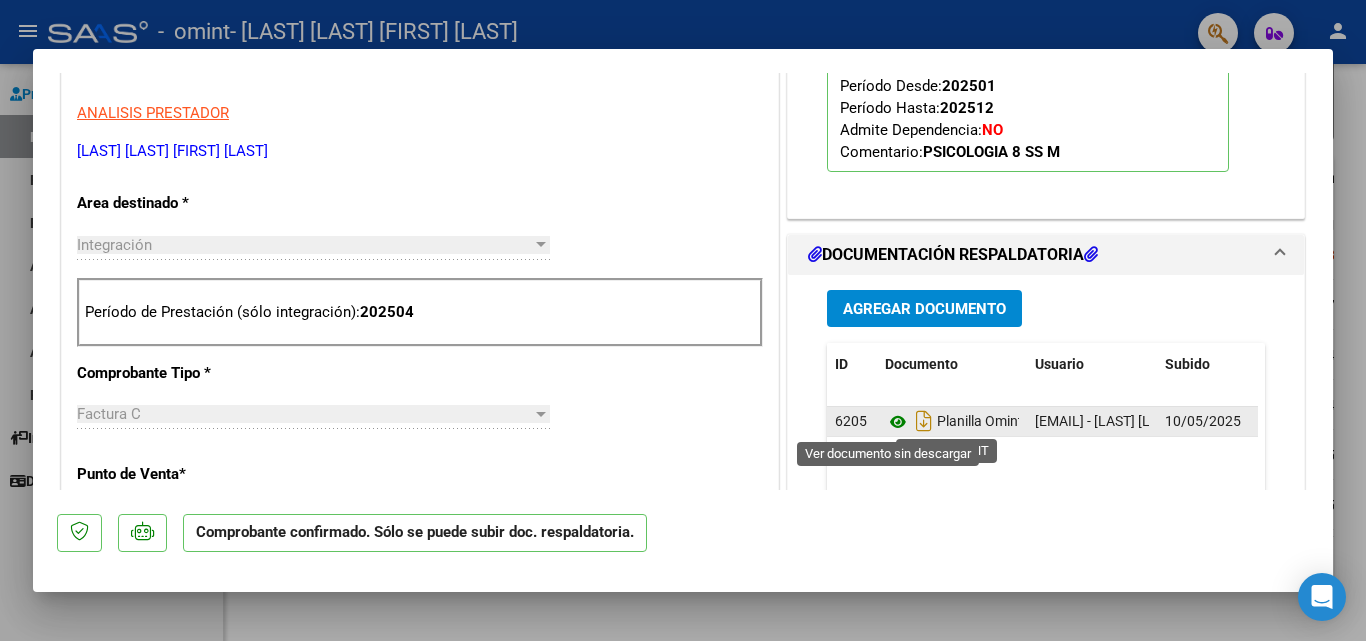click 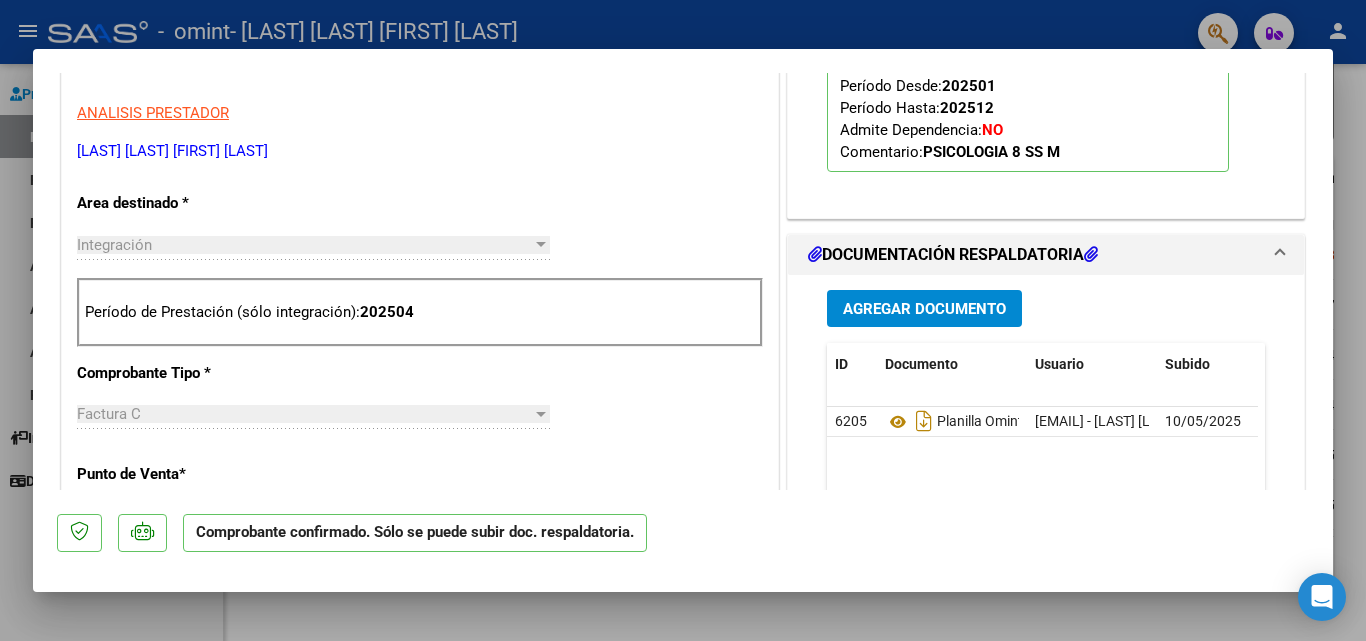 click at bounding box center [683, 320] 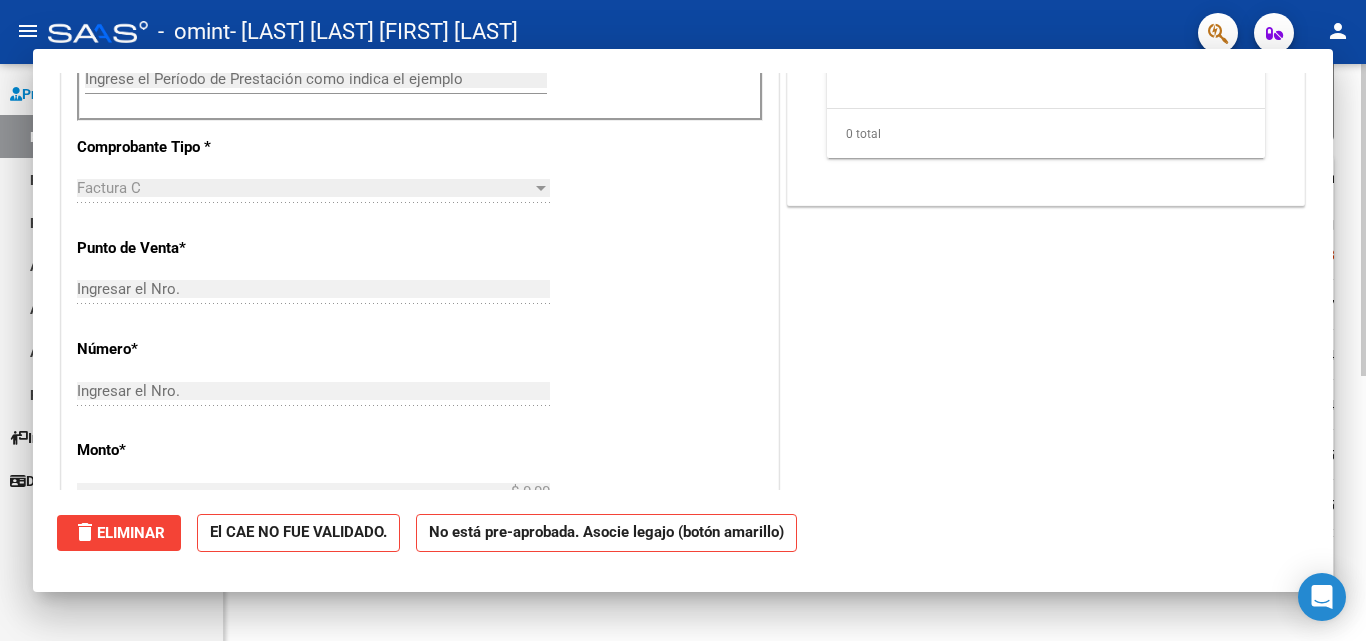 scroll, scrollTop: 340, scrollLeft: 0, axis: vertical 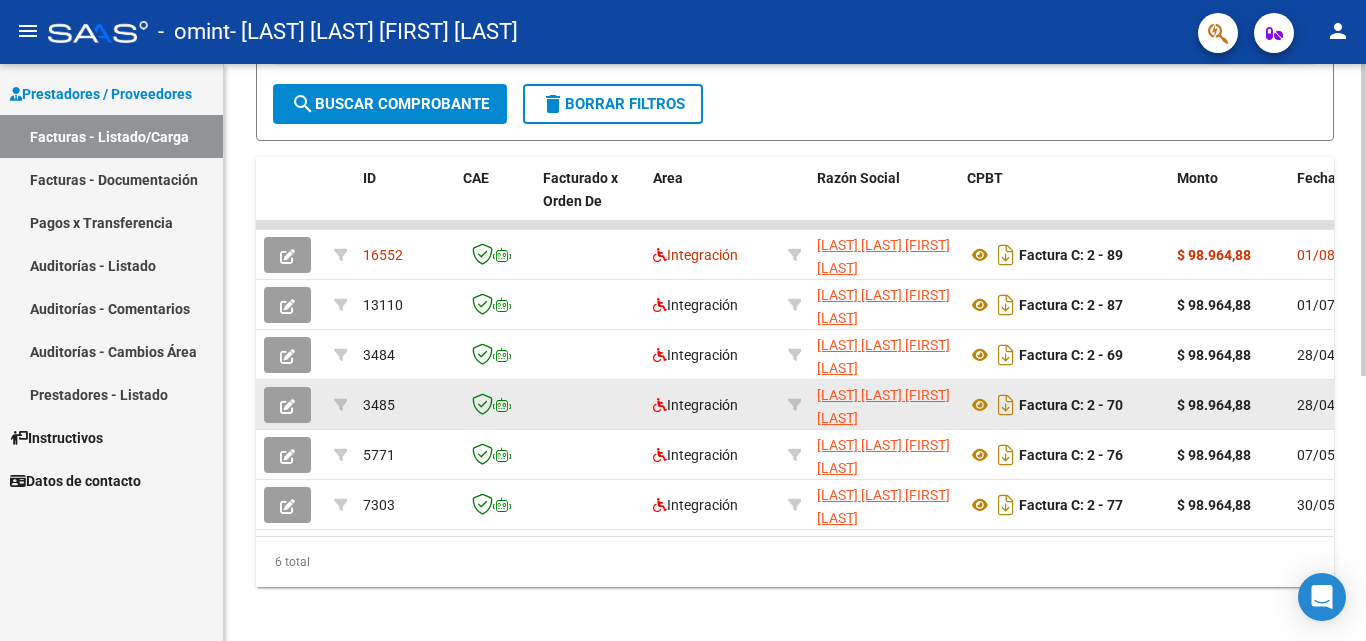 click 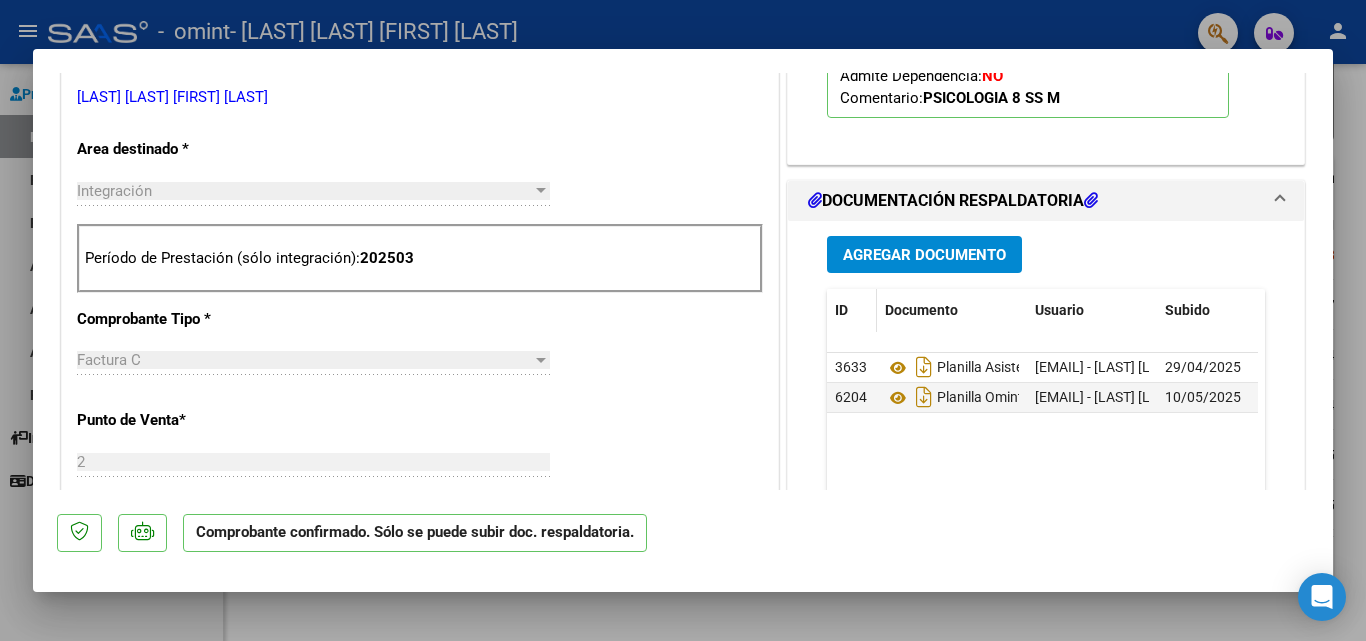 scroll, scrollTop: 700, scrollLeft: 0, axis: vertical 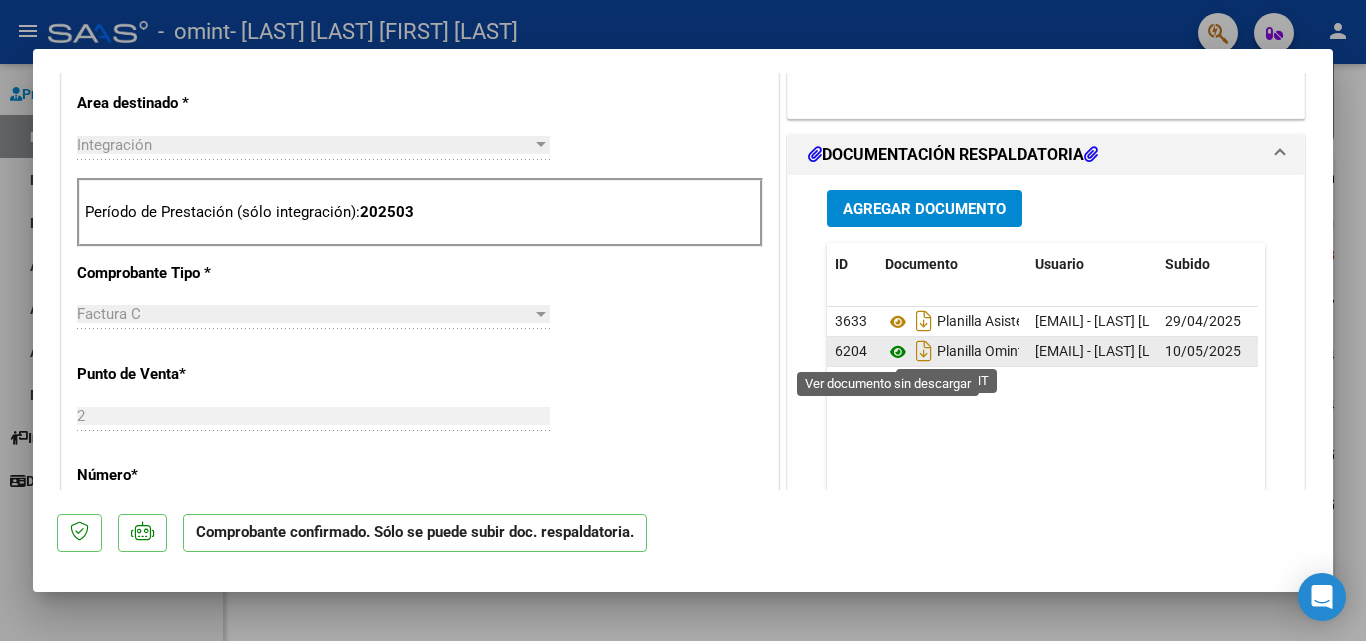 click 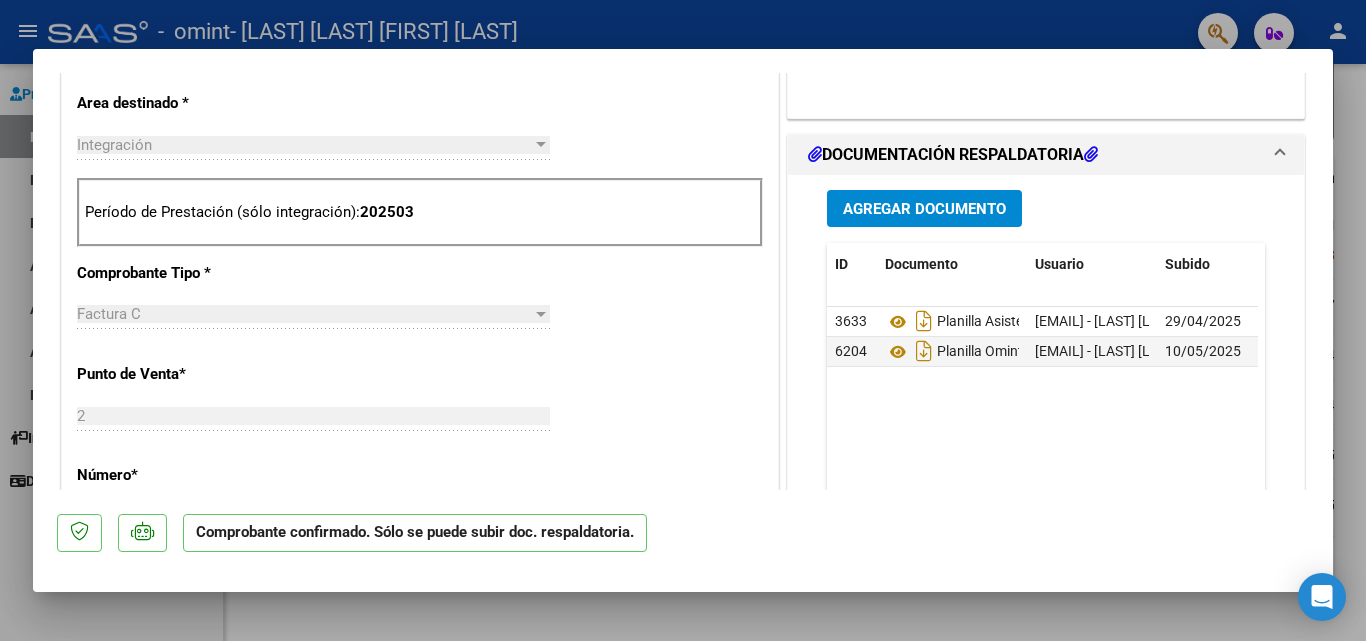 click at bounding box center (683, 320) 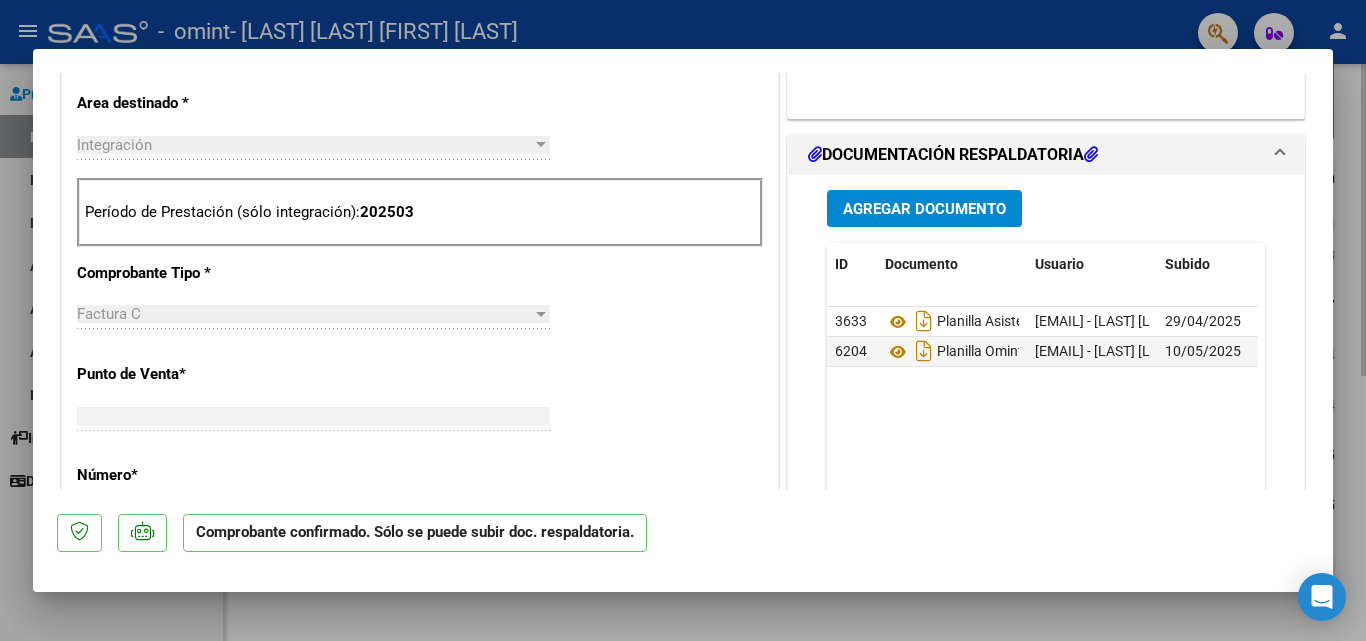 scroll, scrollTop: 0, scrollLeft: 0, axis: both 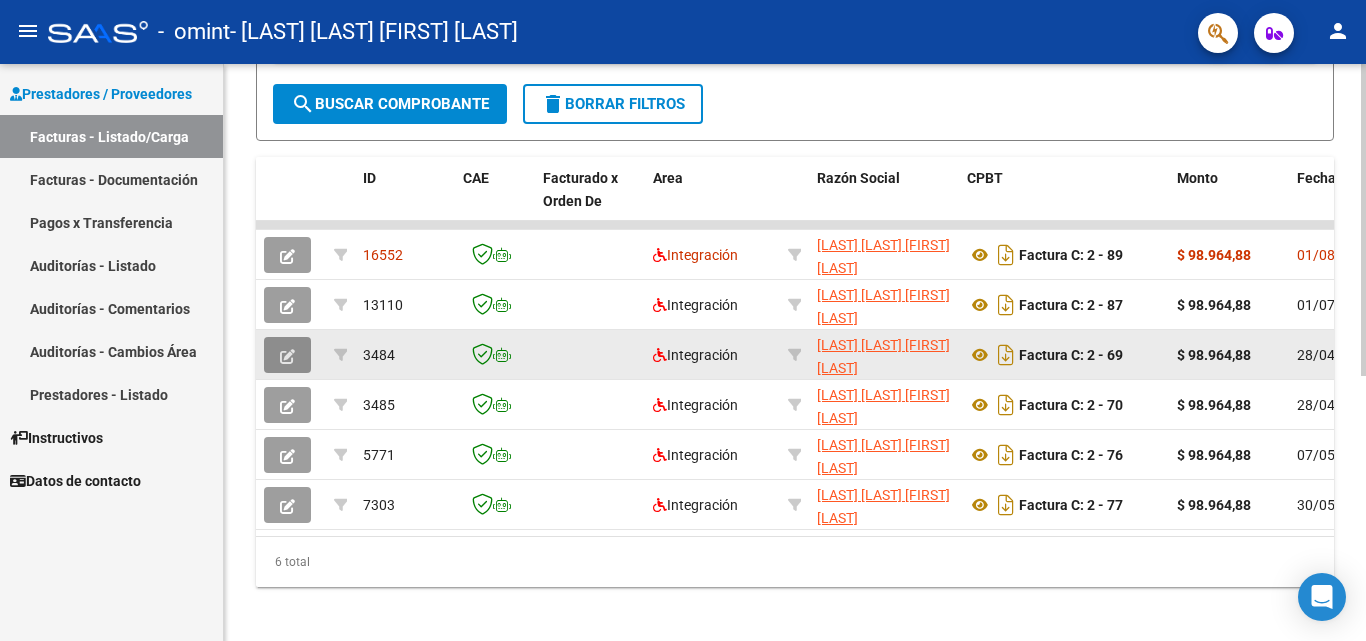 click 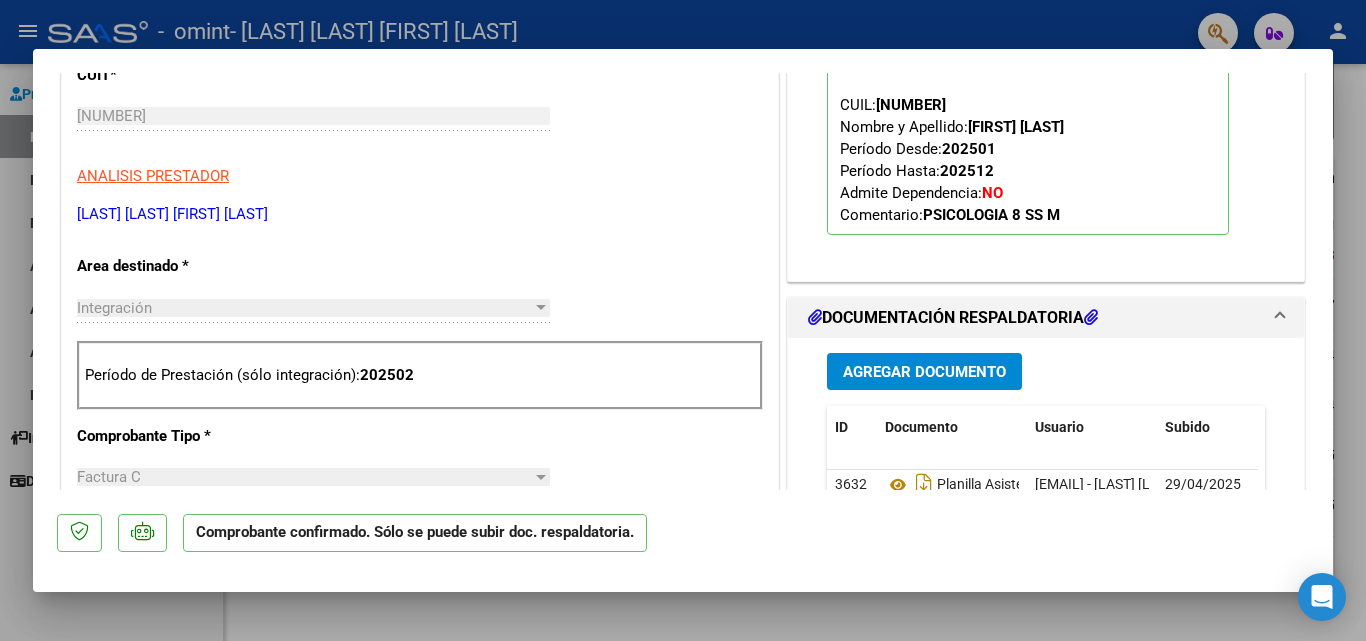 scroll, scrollTop: 700, scrollLeft: 0, axis: vertical 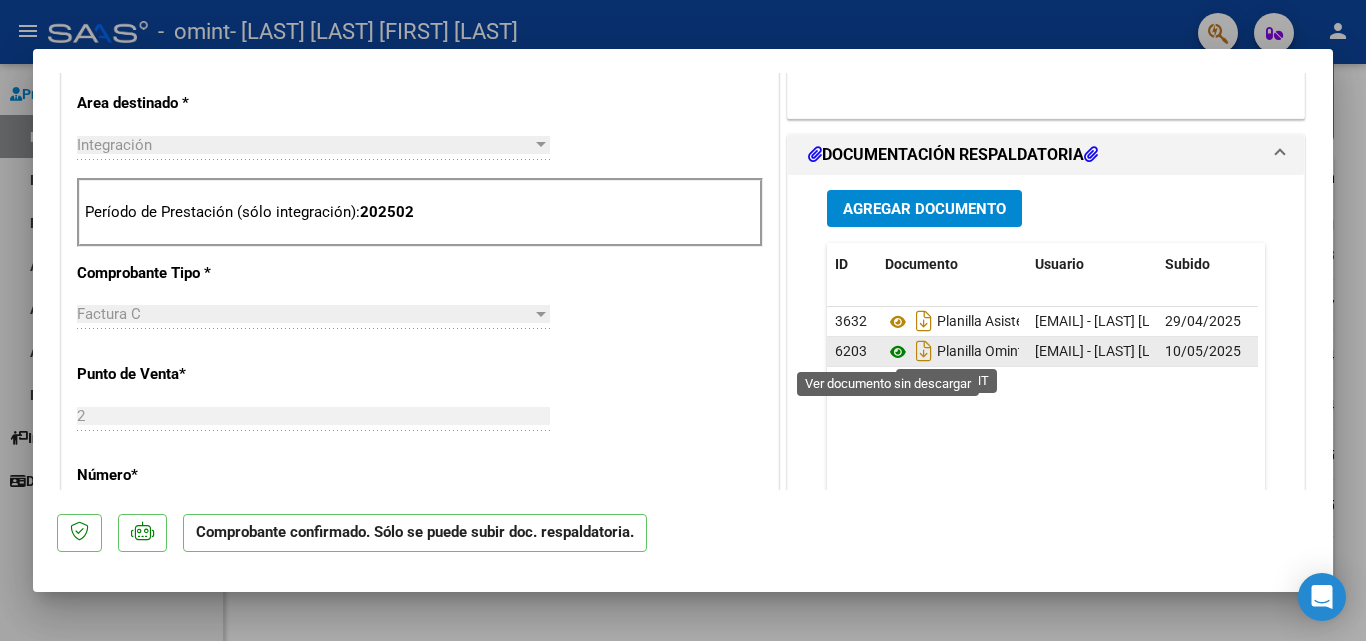 click 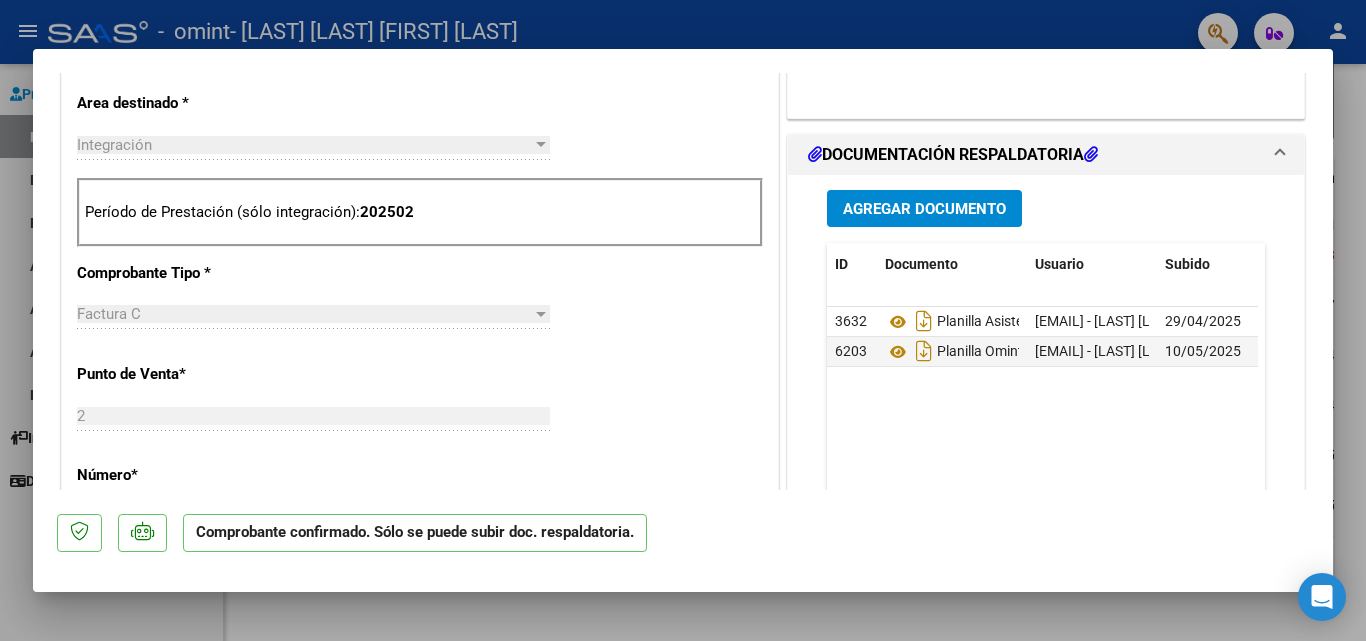 click at bounding box center (683, 320) 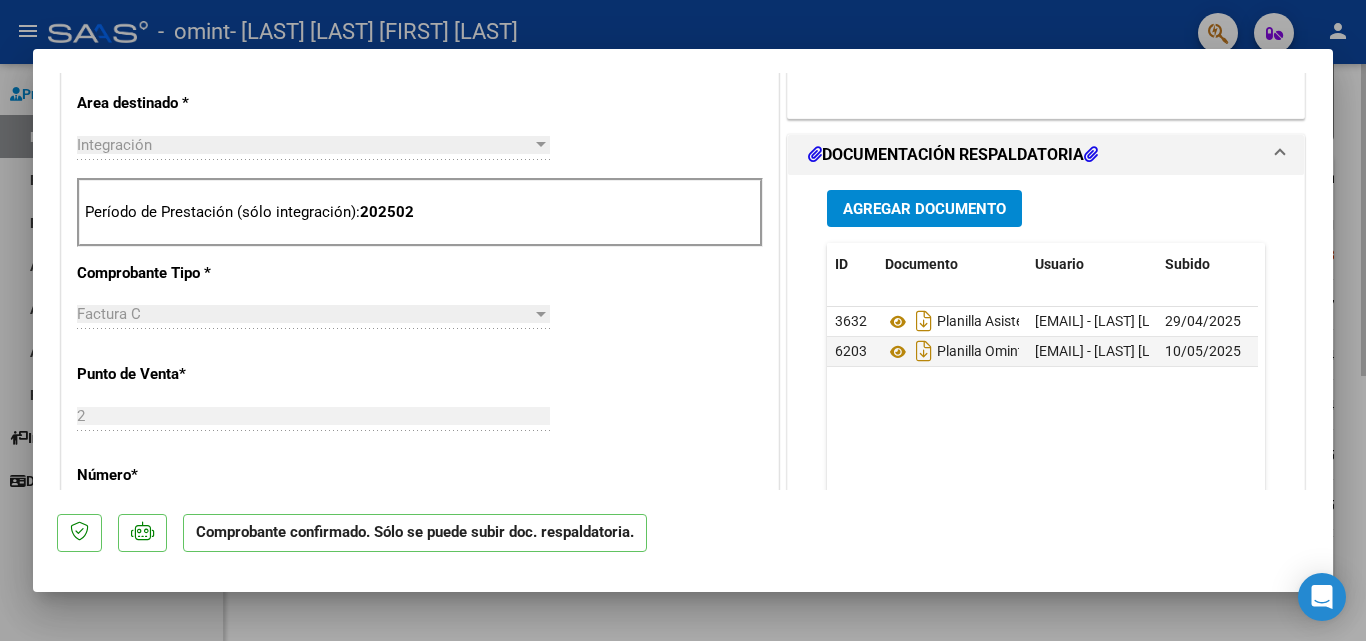 type 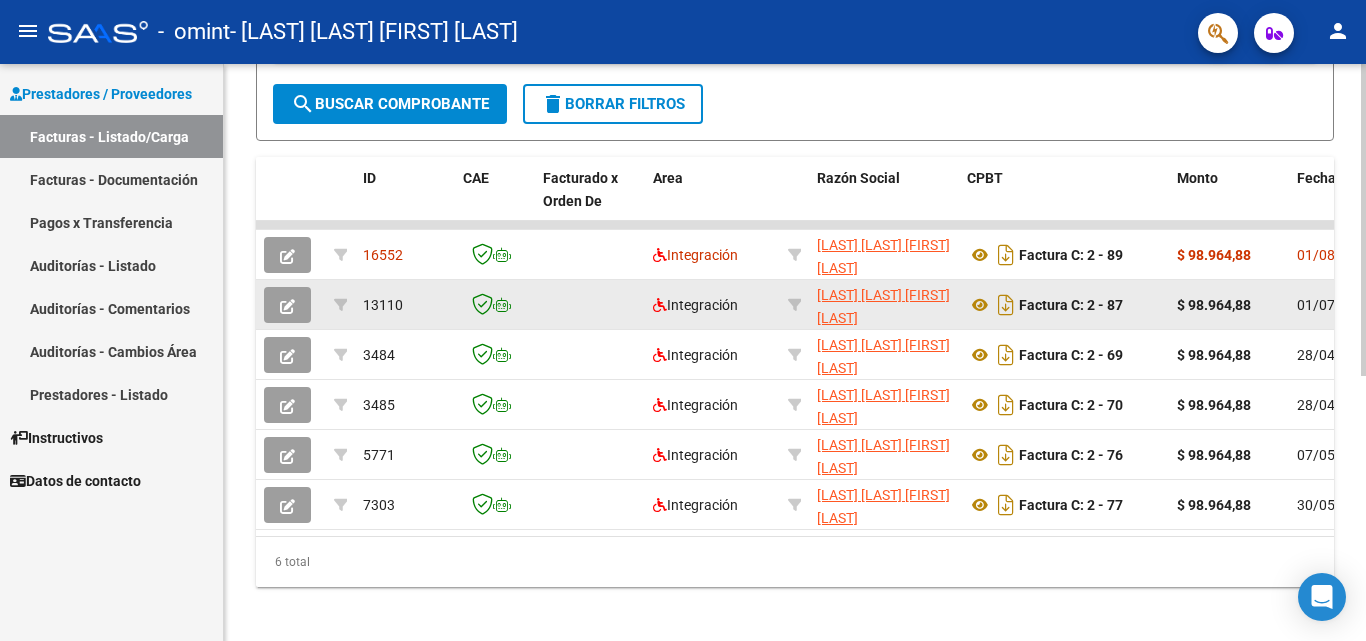 click 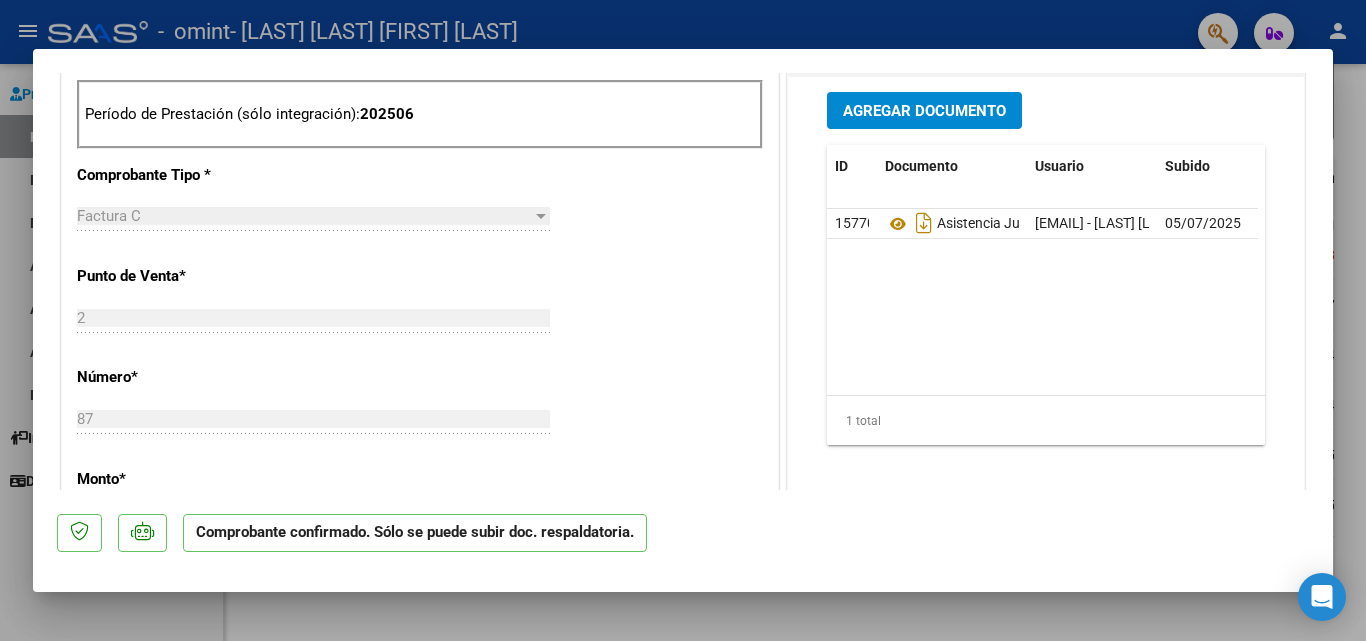 scroll, scrollTop: 800, scrollLeft: 0, axis: vertical 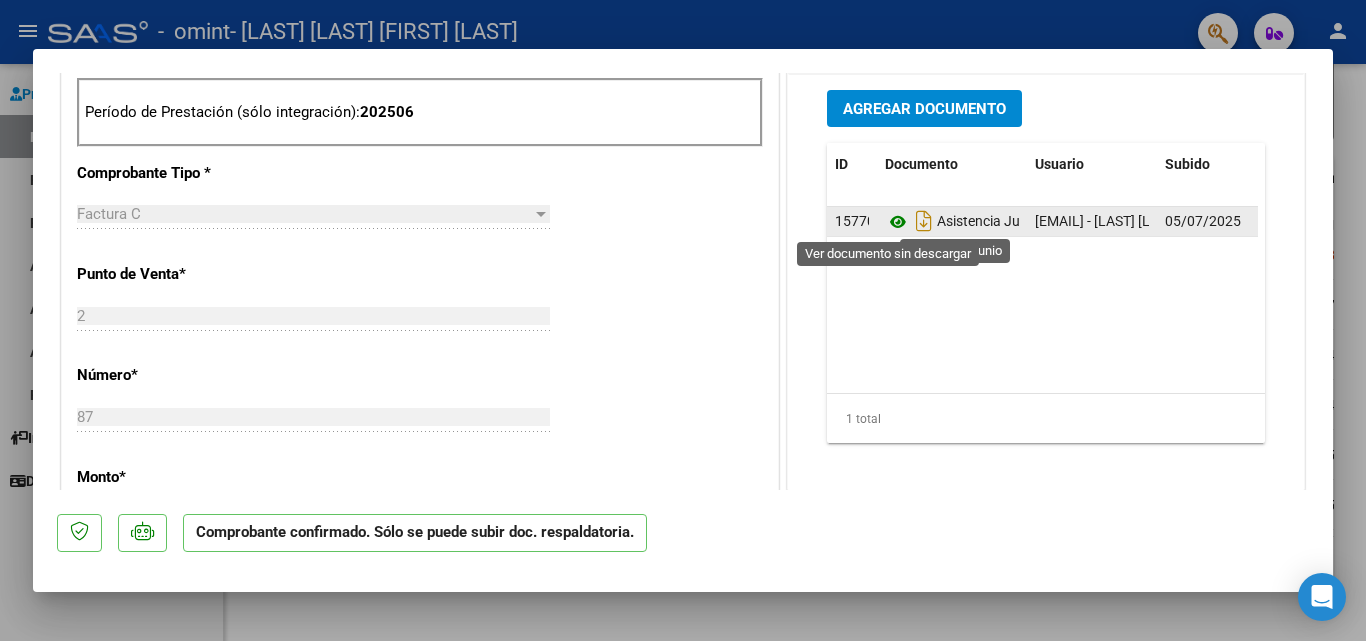 click 